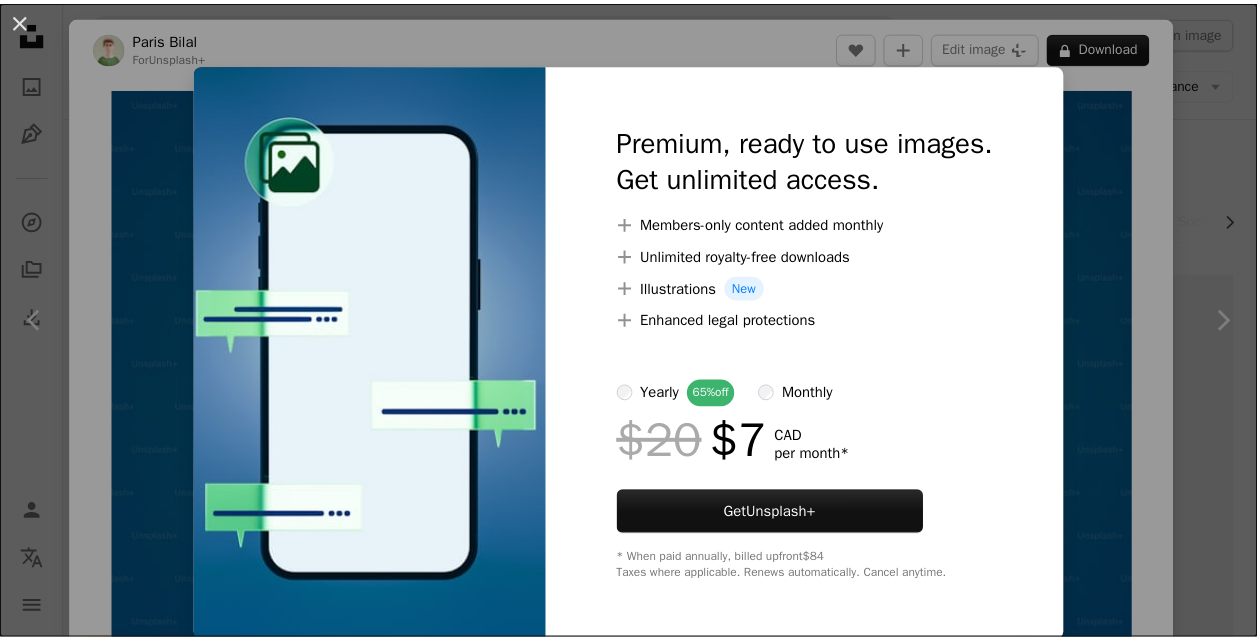 scroll, scrollTop: 800, scrollLeft: 0, axis: vertical 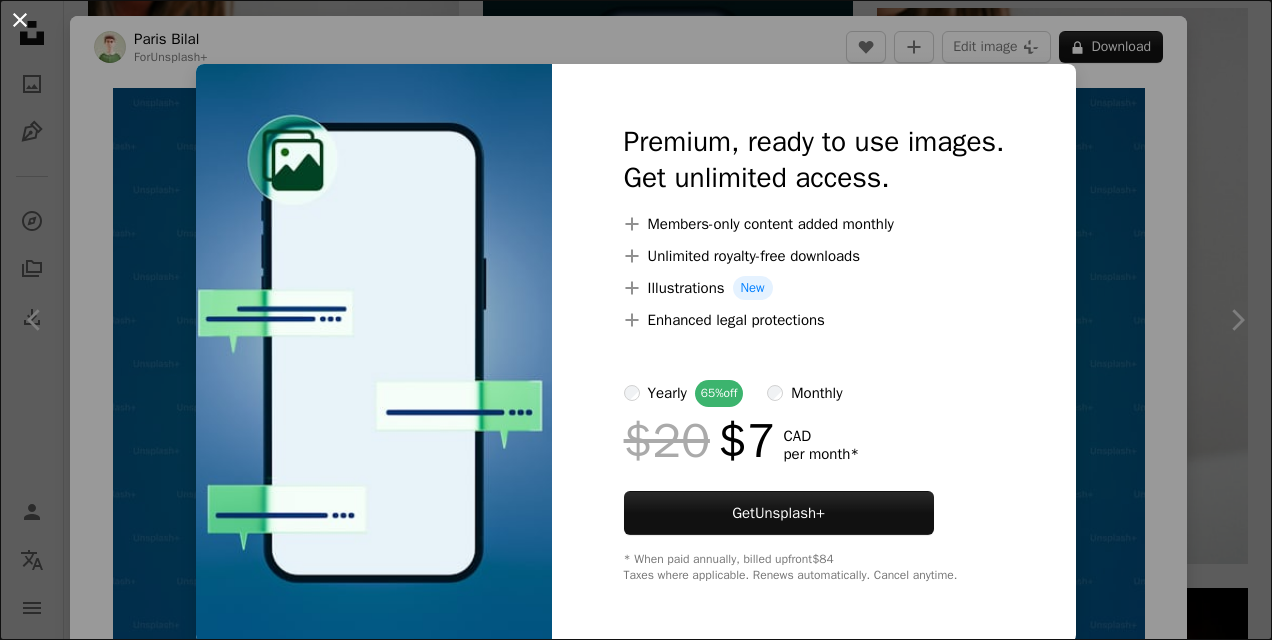 click on "An X shape" at bounding box center (20, 20) 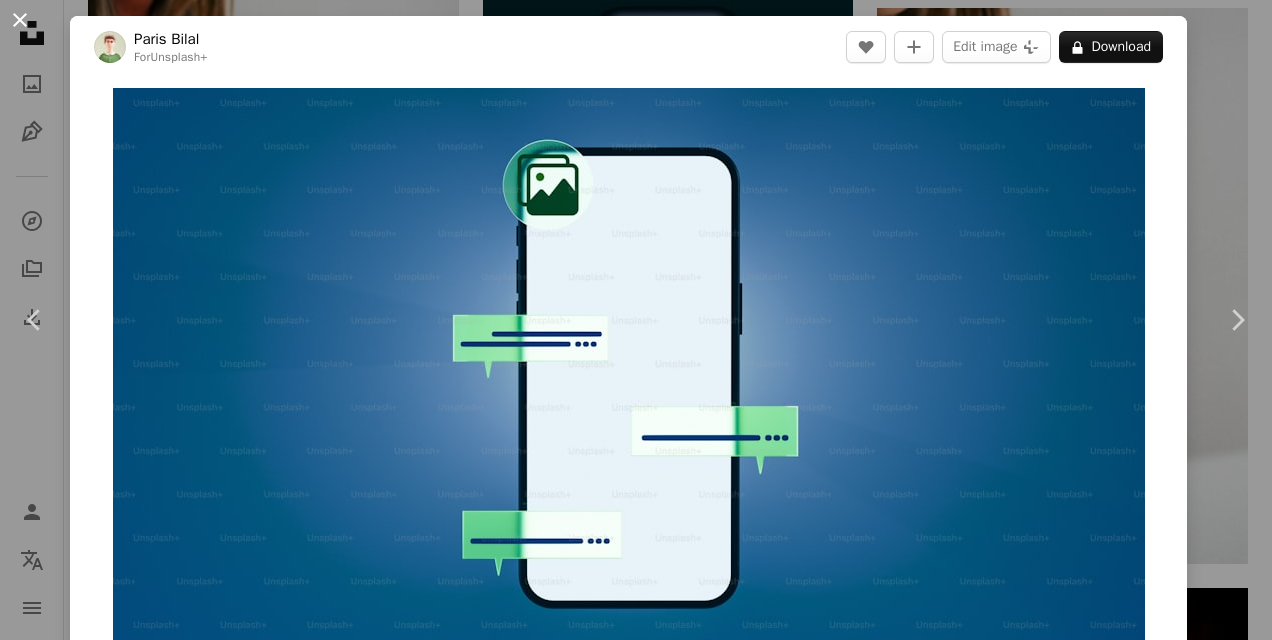 click on "A heart A plus sign [FIRST] [LAST] For  Unsplash+ A lock   Download A heart A plus sign [FIRST] [LAST] Available for hire A checkmark inside of a circle Arrow pointing down A heart A plus sign [FIRST] [LAST] Available for hire A checkmark inside of a circle Arrow pointing down A heart A plus sign [FIRST] [LAST] Available for hire A checkmark inside of a circle Arrow pointing down A heart" at bounding box center [636, 1016] 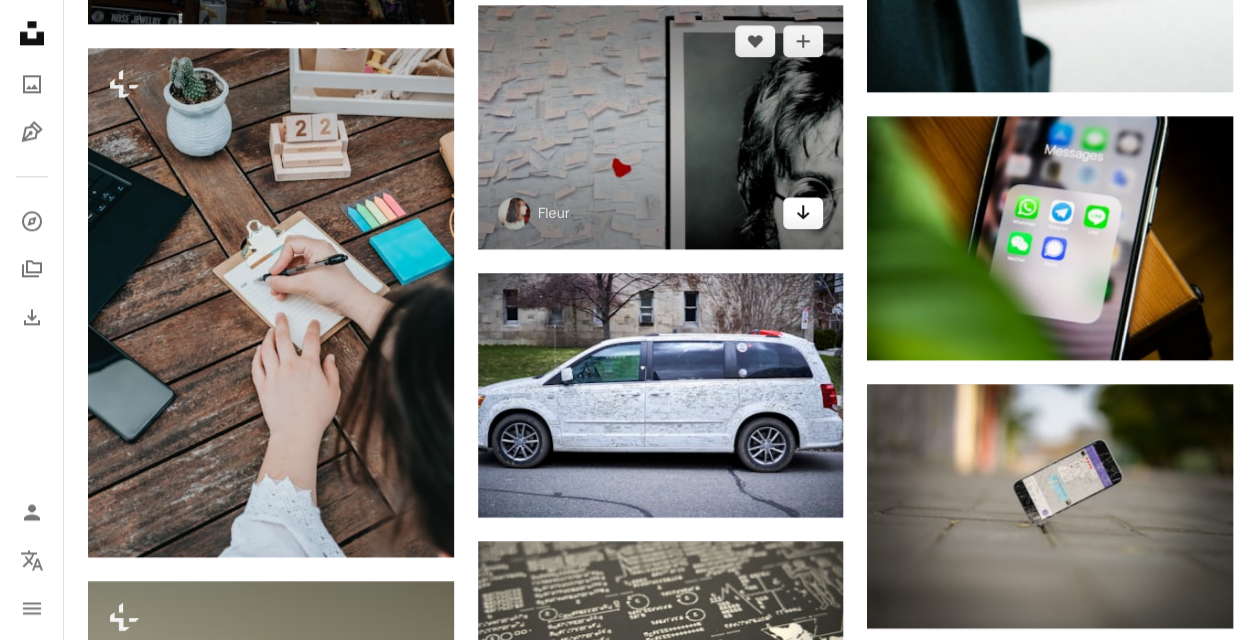 scroll, scrollTop: 1100, scrollLeft: 0, axis: vertical 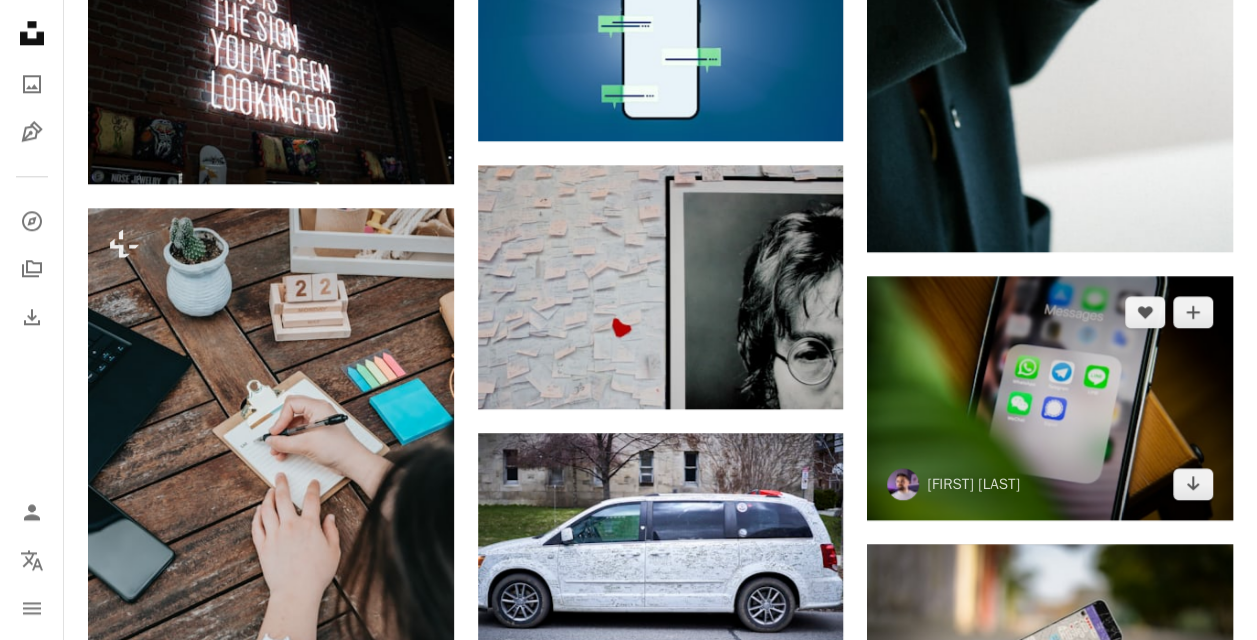 click at bounding box center [1050, 398] 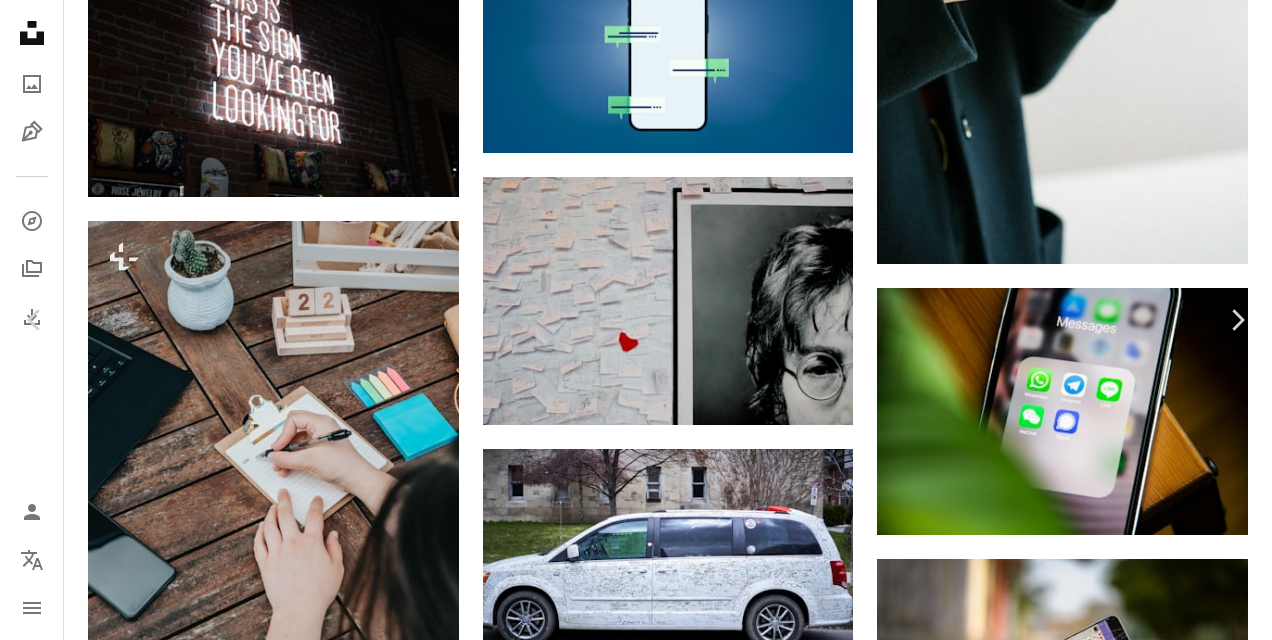 click on "Download free" at bounding box center [1073, 2580] 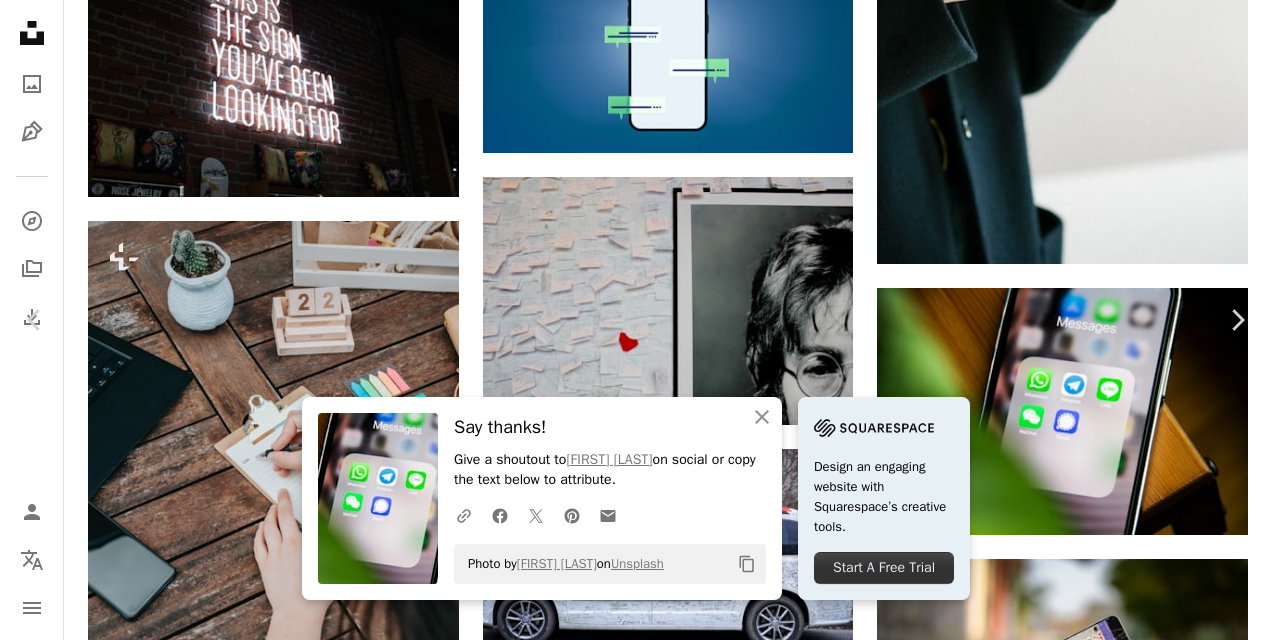 click on "Photo by on Unsplash
Copy content Design an engaging website with Squarespace’s creative tools. Start A Free Trial  A heart A plus sign Edit image   Plus sign for Unsplash+ Download free Chevron down Zoom in Views 11,791,831 Downloads 67,772 A forward-right arrow Share Info icon Info More Actions Message Apps - Social networking chat application (Whatsapp, Signal, Telegram, wechat, line) A map marker [CITY], [COUNTRY] Calendar outlined Published on  January 27, 2021 Safety Free to use under the  Unsplash License background phone design communication text conversation screen app bubble asia call chat display application communicate concept chatting bot dialog computer Backgrounds Browse premium related images on iStock  |   ↗ A heart For" at bounding box center (636, 2853) 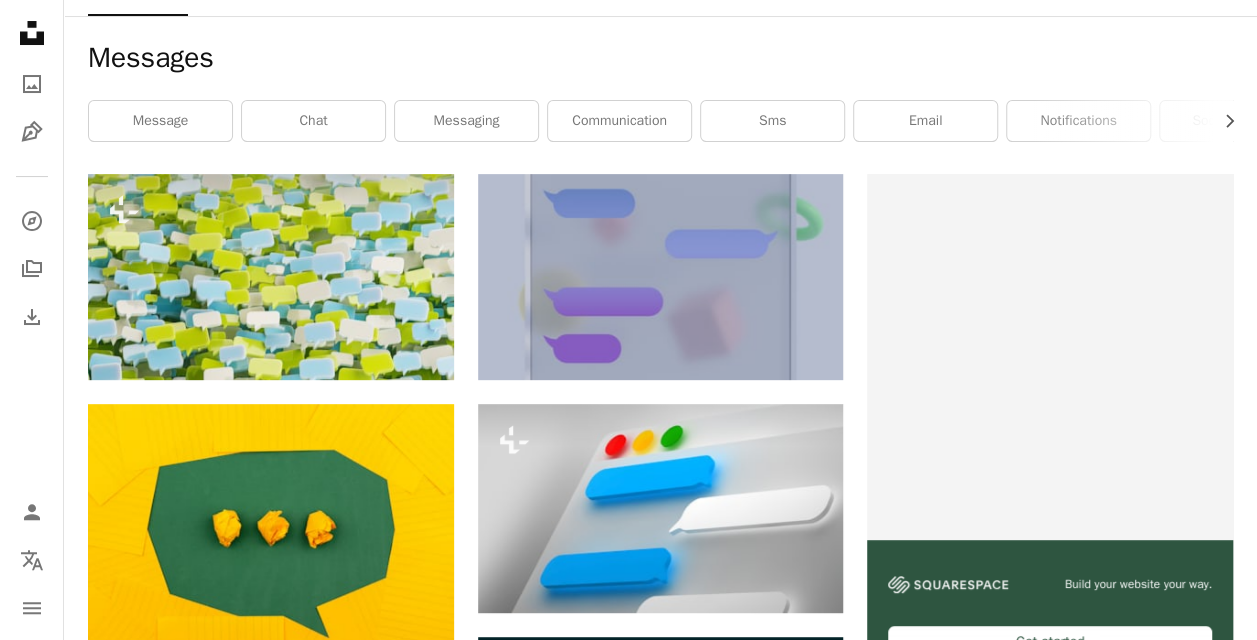 scroll, scrollTop: 200, scrollLeft: 0, axis: vertical 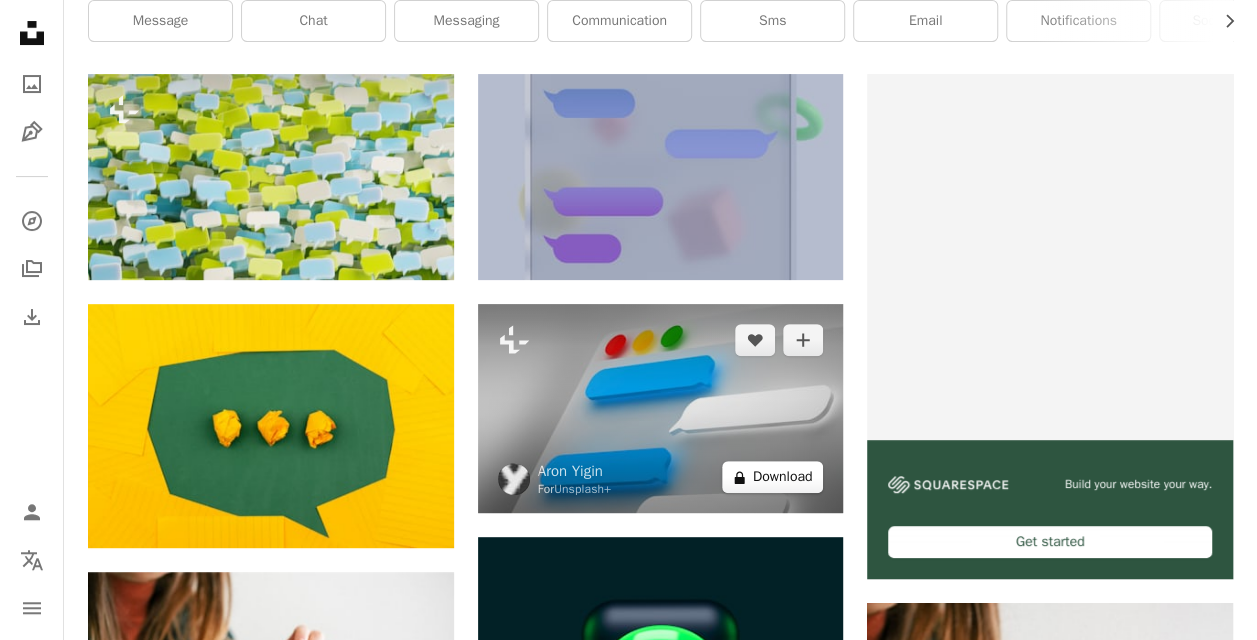 click on "A lock   Download" at bounding box center (773, 477) 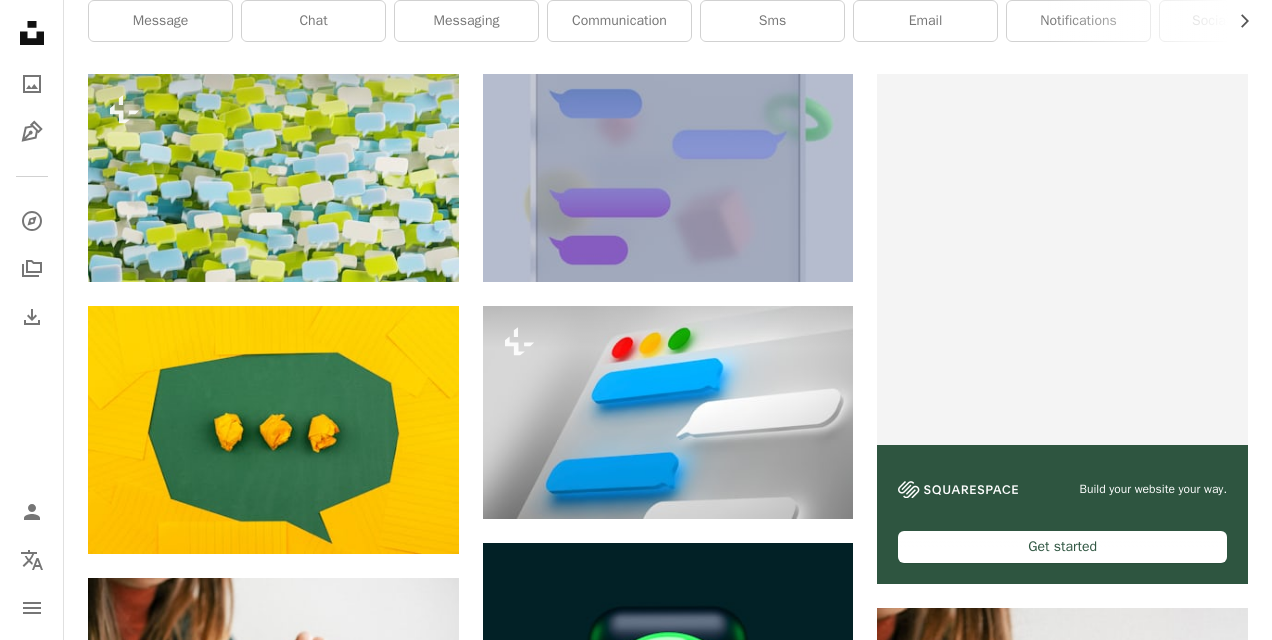 click on "An X shape Premium, ready to use images. Get unlimited access. A plus sign Members-only content added monthly A plus sign Unlimited royalty-free downloads A plus sign Illustrations  New A plus sign Enhanced legal protections yearly 65%  off monthly $20   $7 CAD per month * Get  Unsplash+ * When paid annually, billed upfront  $84 Taxes where applicable. Renews automatically. Cancel anytime." at bounding box center [636, 3753] 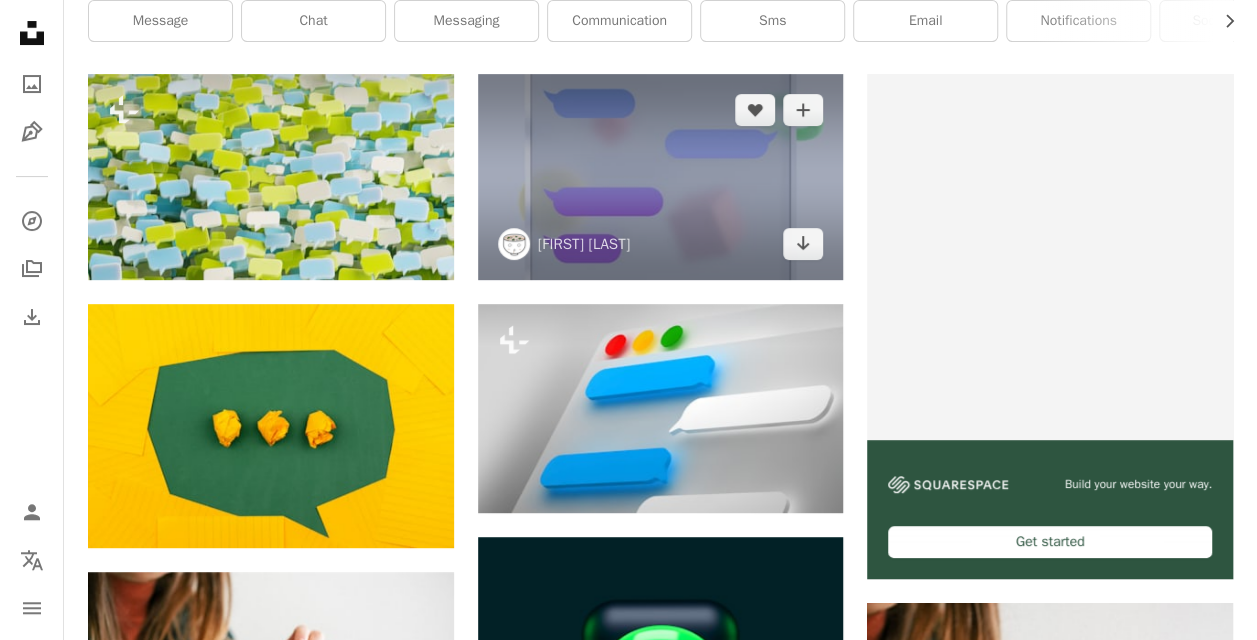 scroll, scrollTop: 0, scrollLeft: 0, axis: both 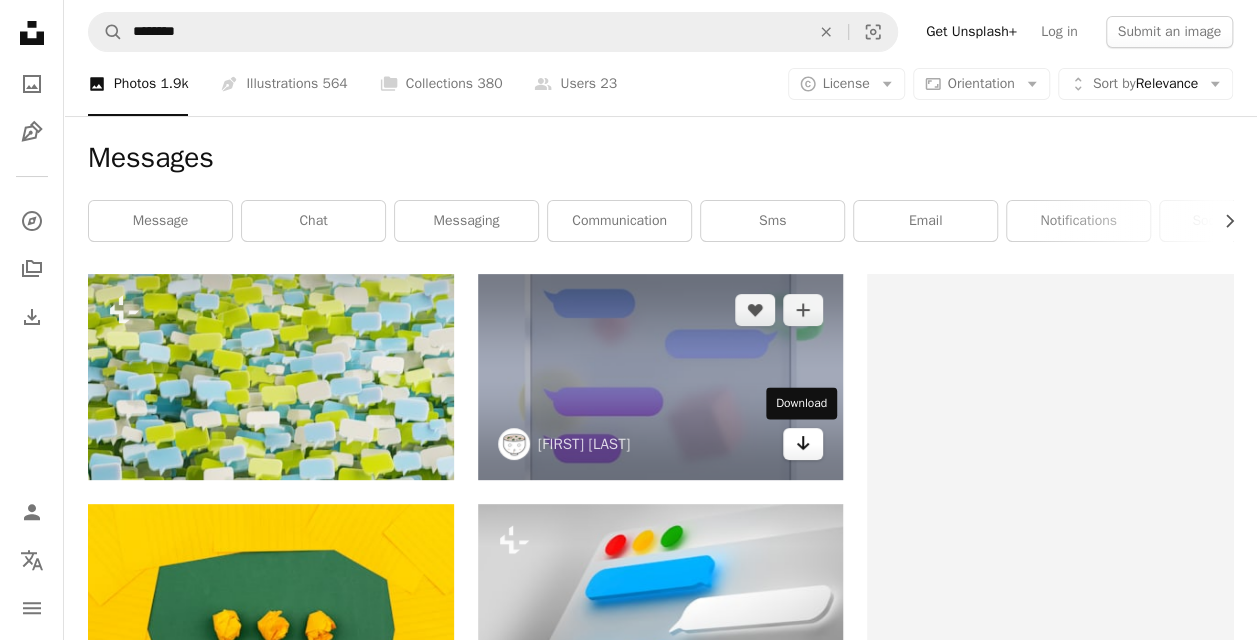click 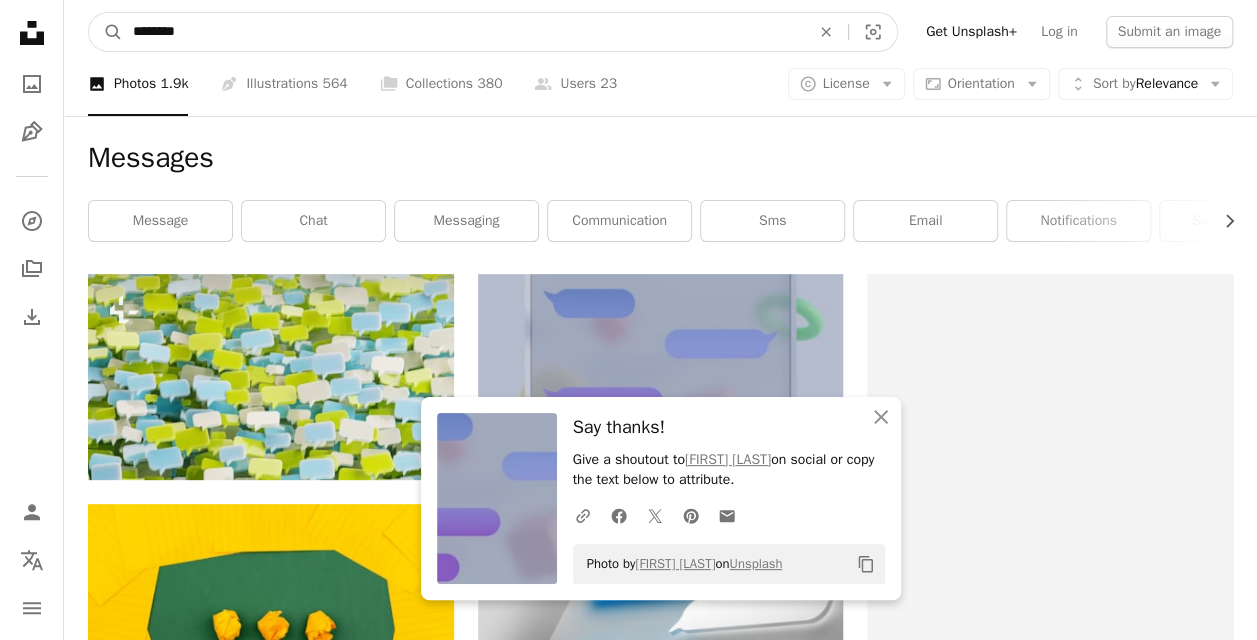 click on "********" at bounding box center (463, 32) 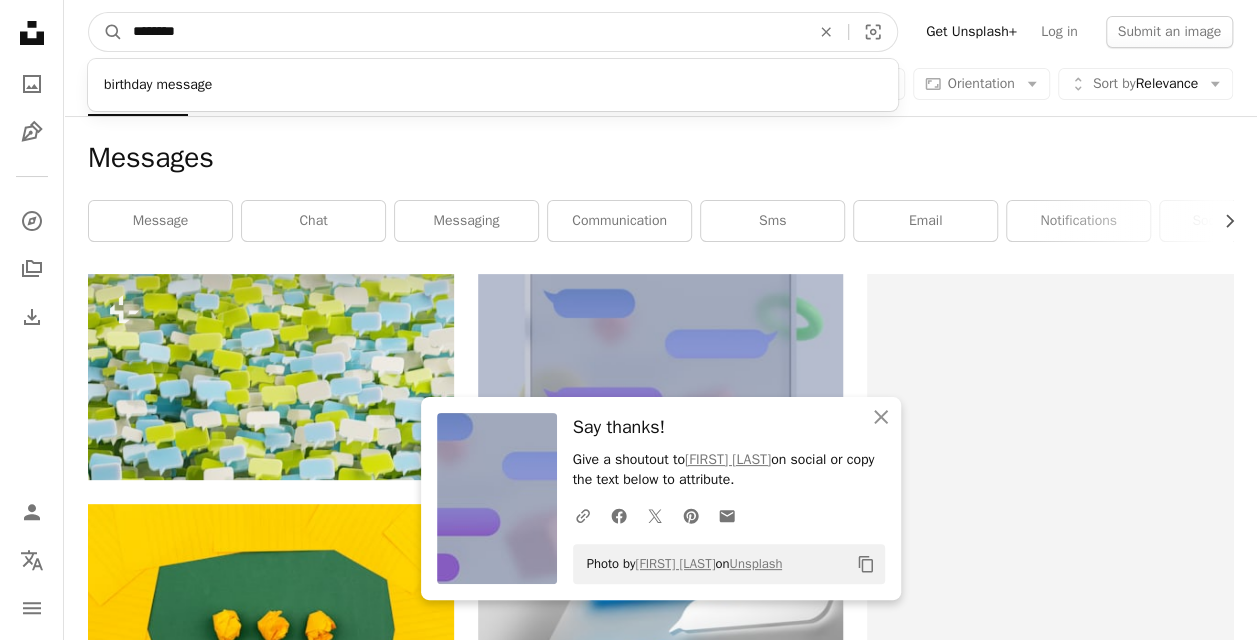 click on "********" at bounding box center [463, 32] 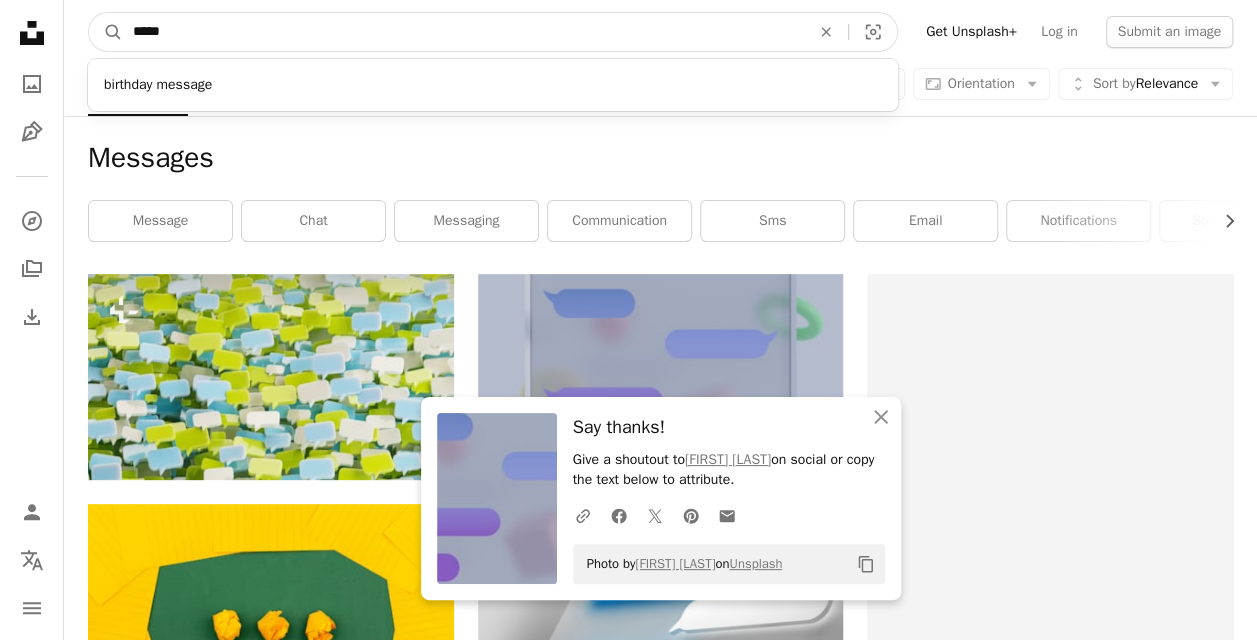 type on "*****" 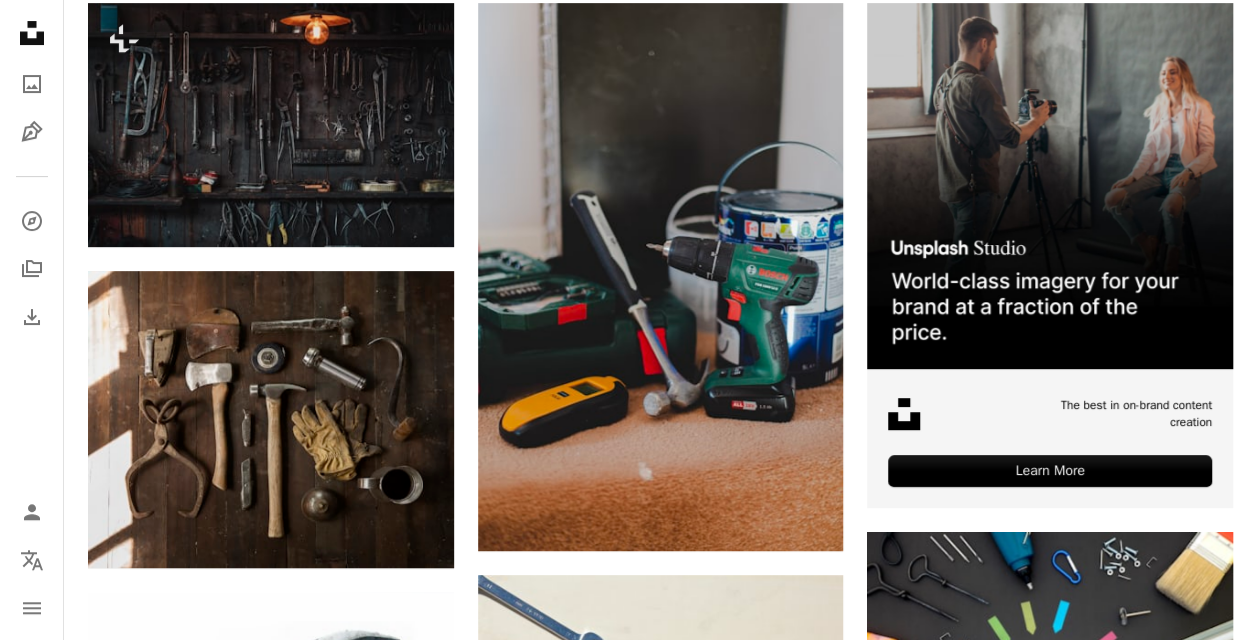 scroll, scrollTop: 0, scrollLeft: 0, axis: both 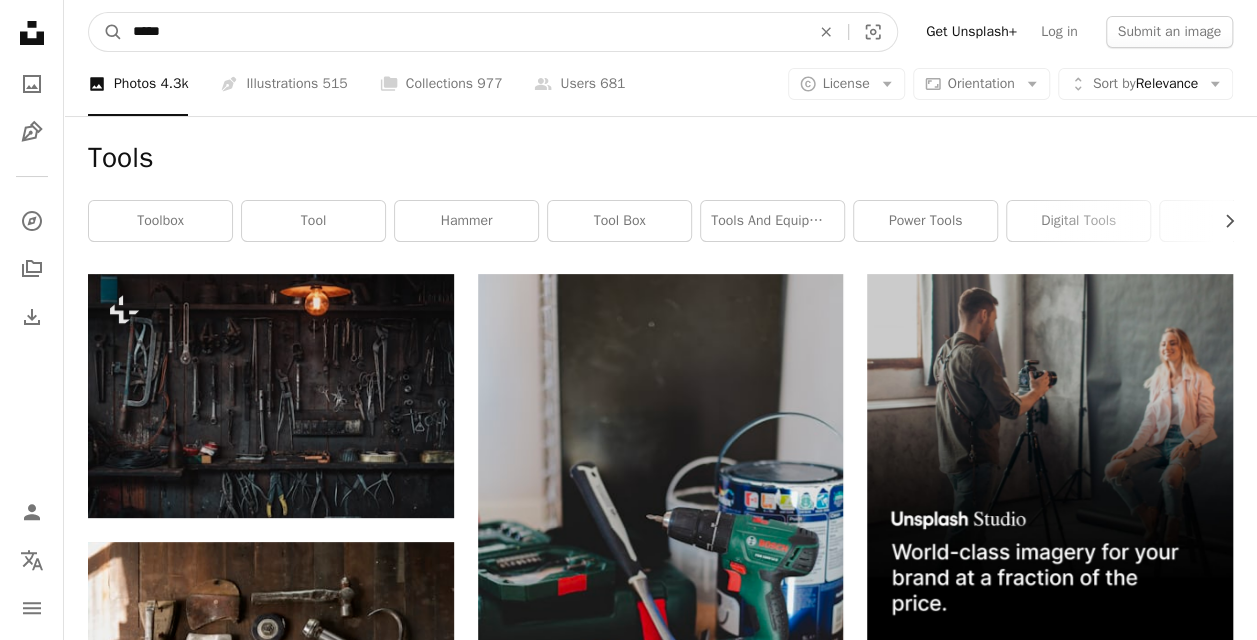click on "*****" at bounding box center [463, 32] 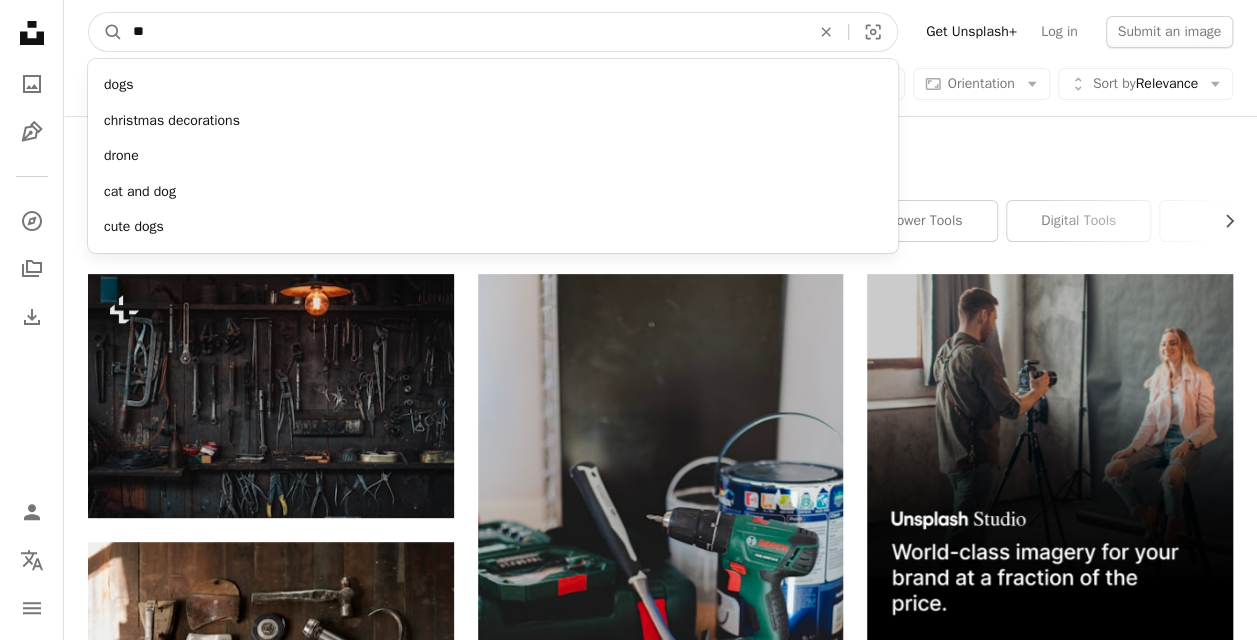 type on "*" 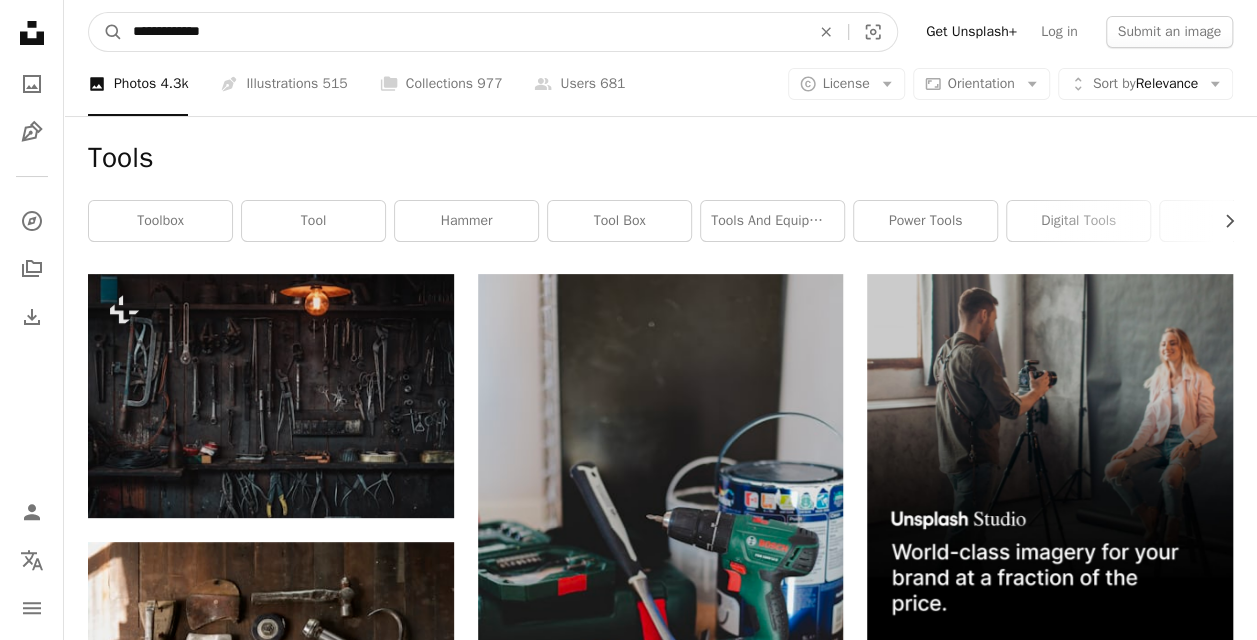 type on "**********" 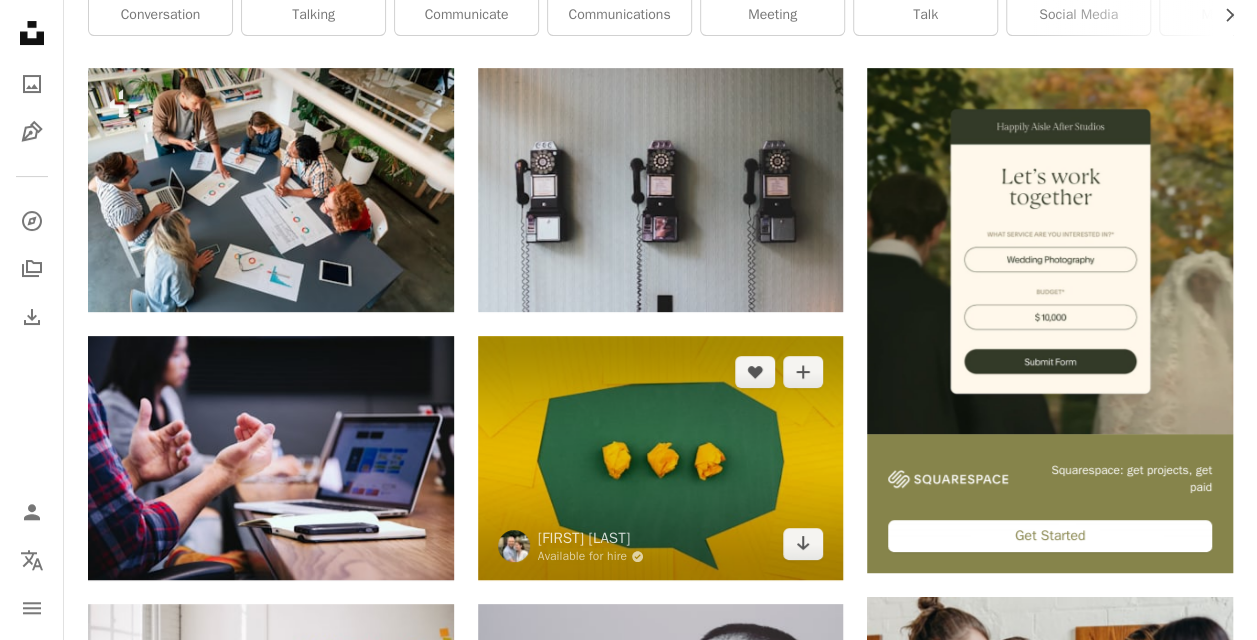 scroll, scrollTop: 300, scrollLeft: 0, axis: vertical 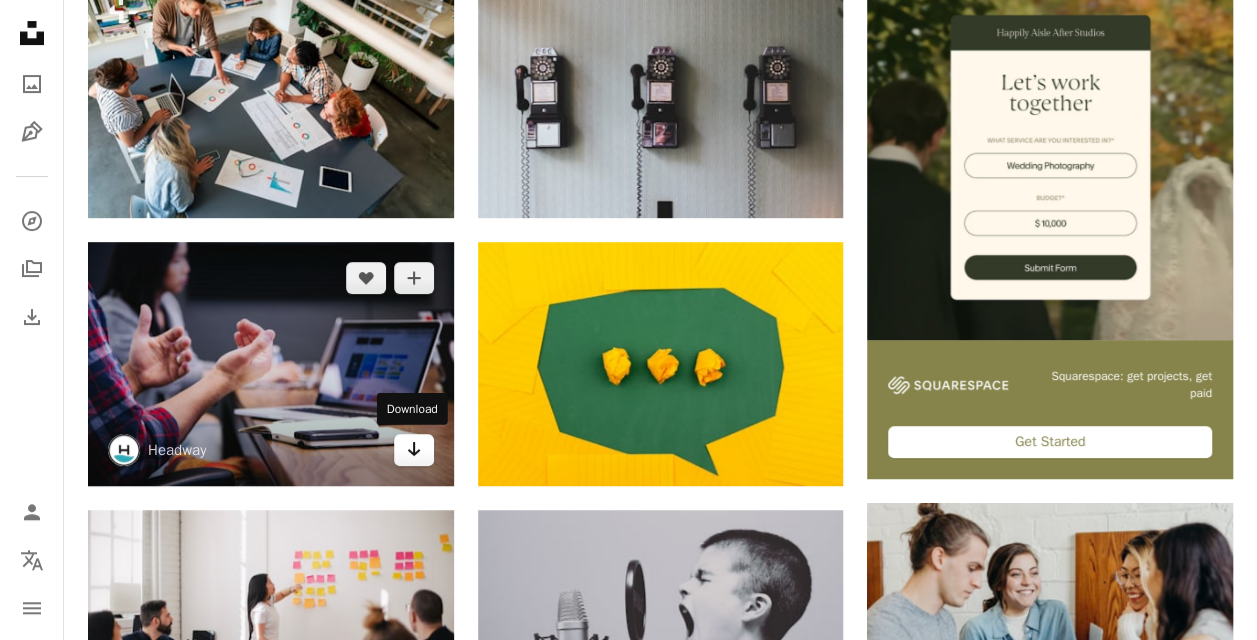 click on "Arrow pointing down" 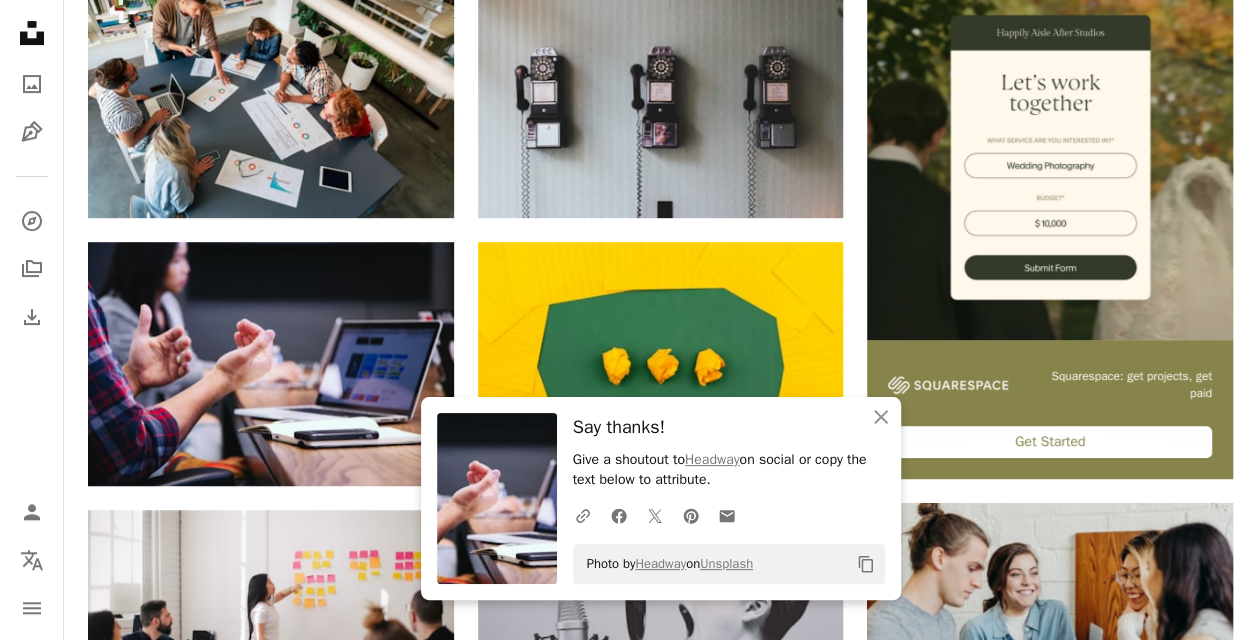 scroll, scrollTop: 0, scrollLeft: 0, axis: both 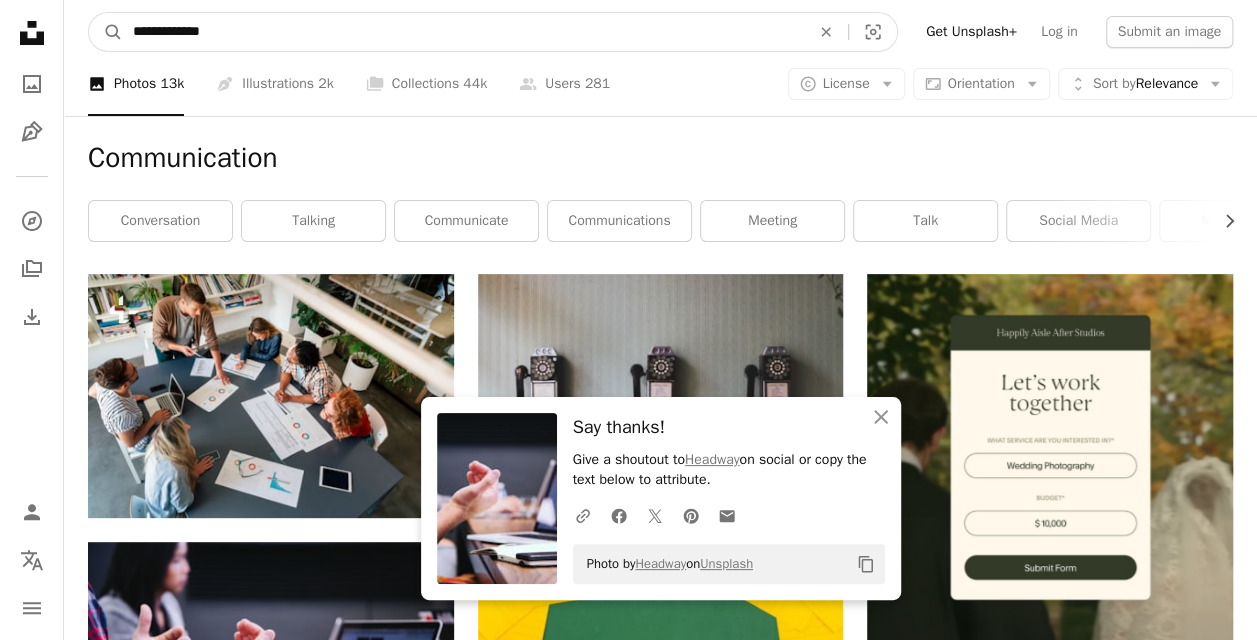 click on "**********" at bounding box center [463, 32] 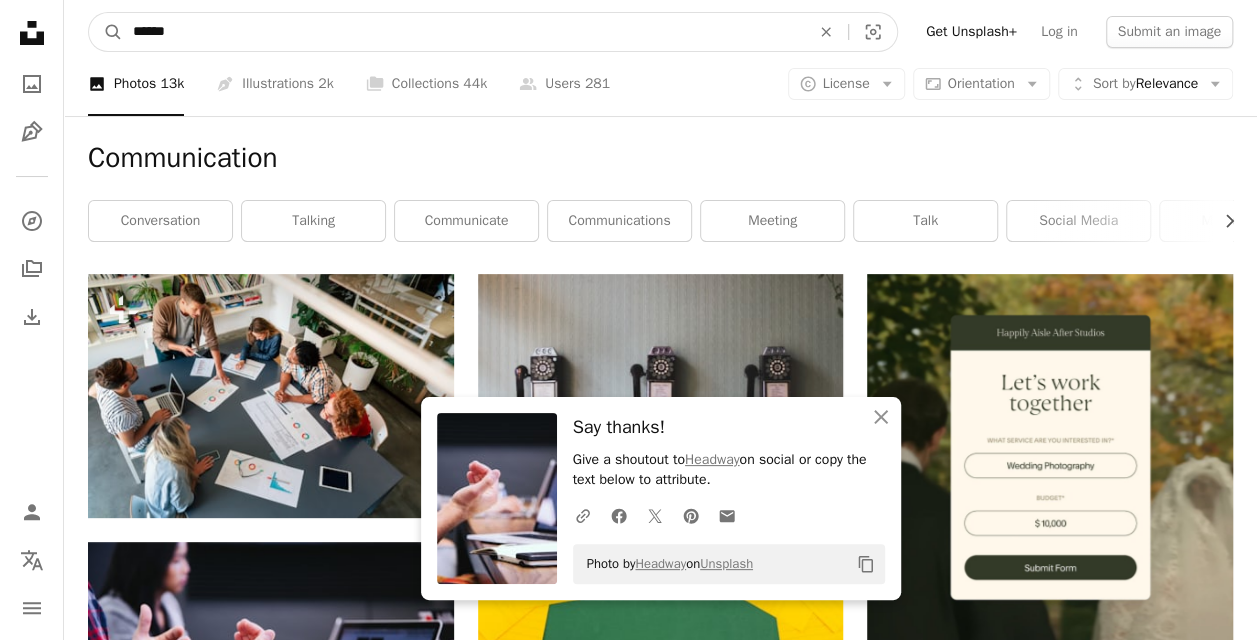 type on "******" 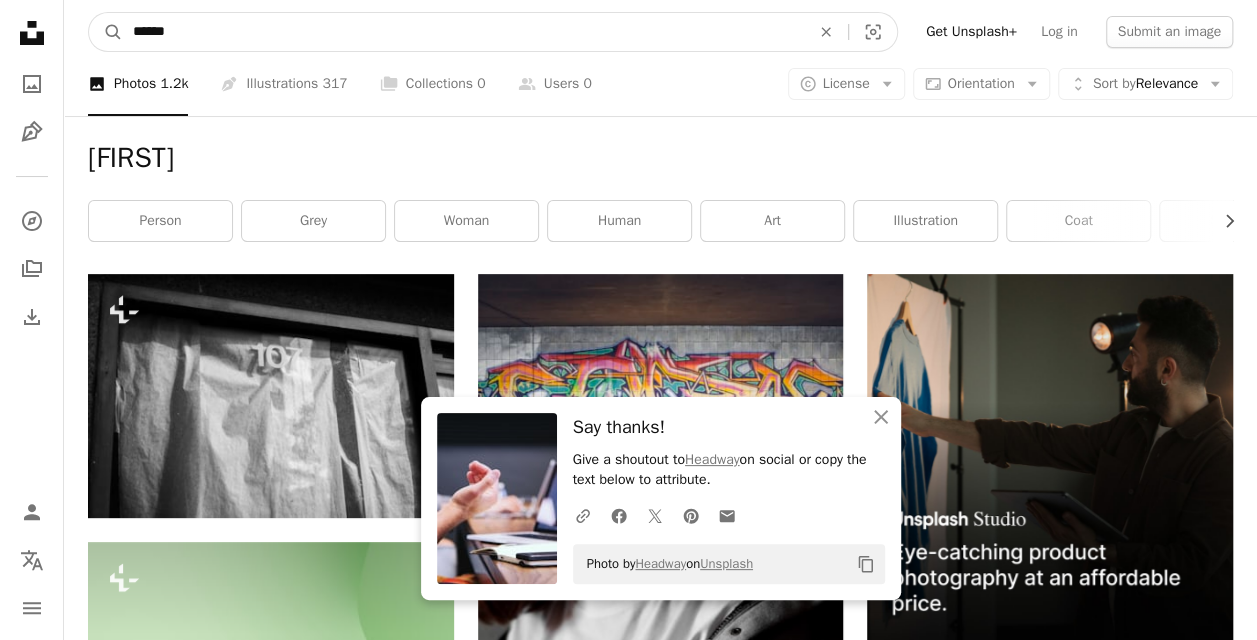click on "******" at bounding box center (463, 32) 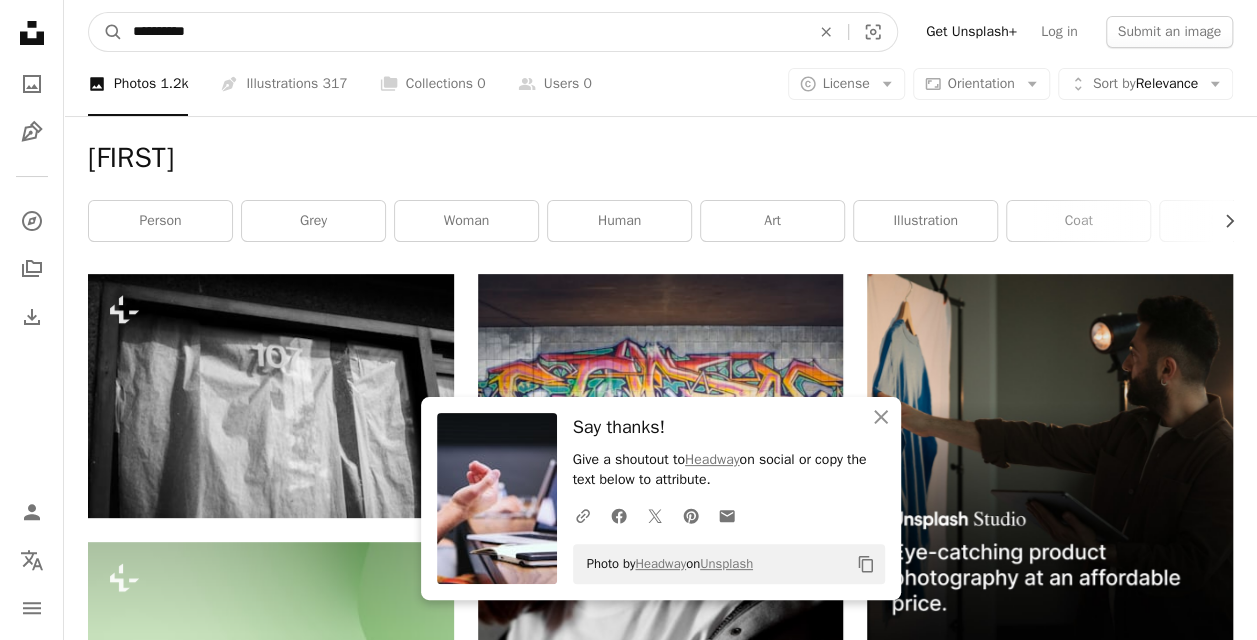 type on "**********" 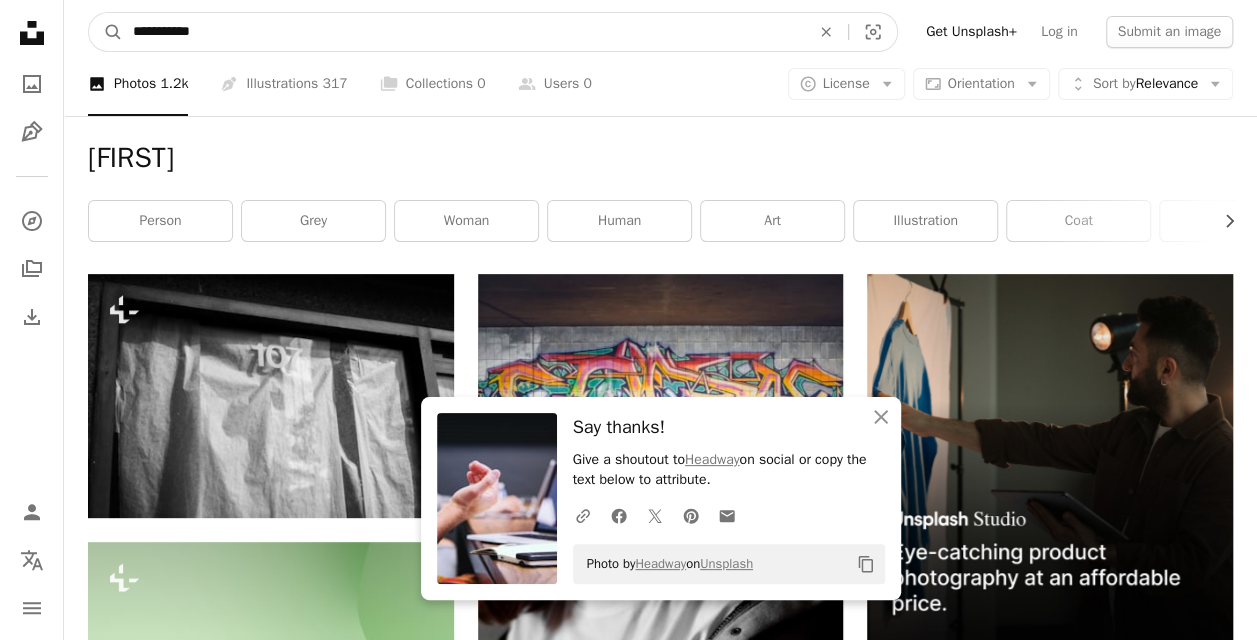 click on "A magnifying glass" at bounding box center (106, 32) 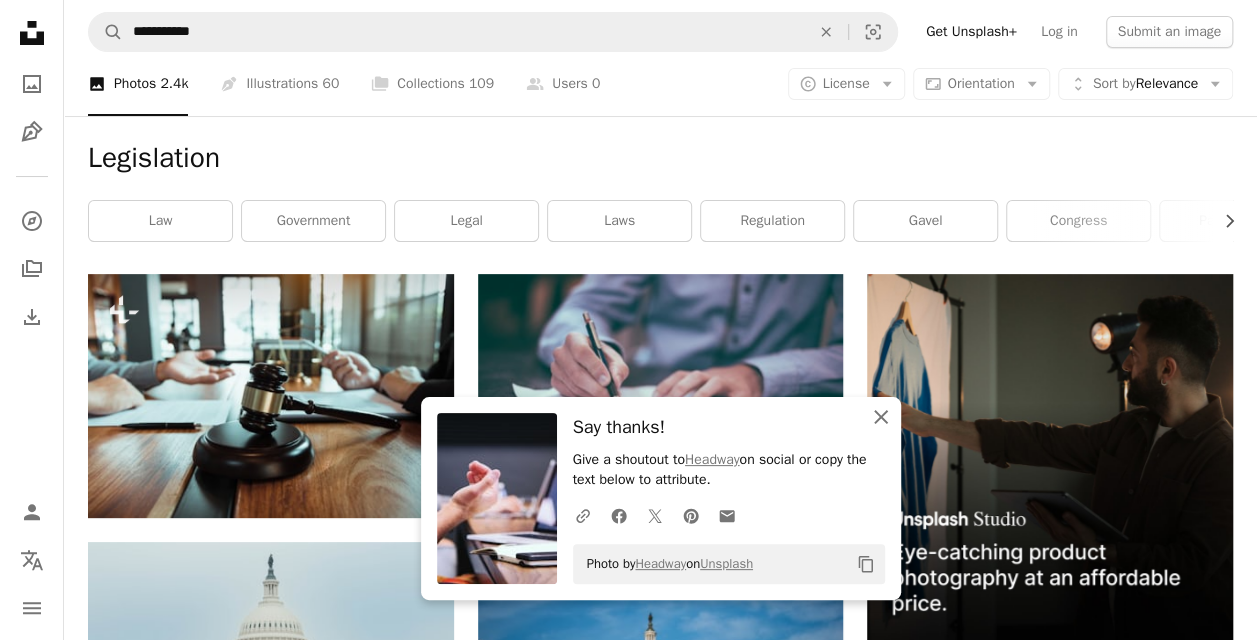 click on "An X shape" 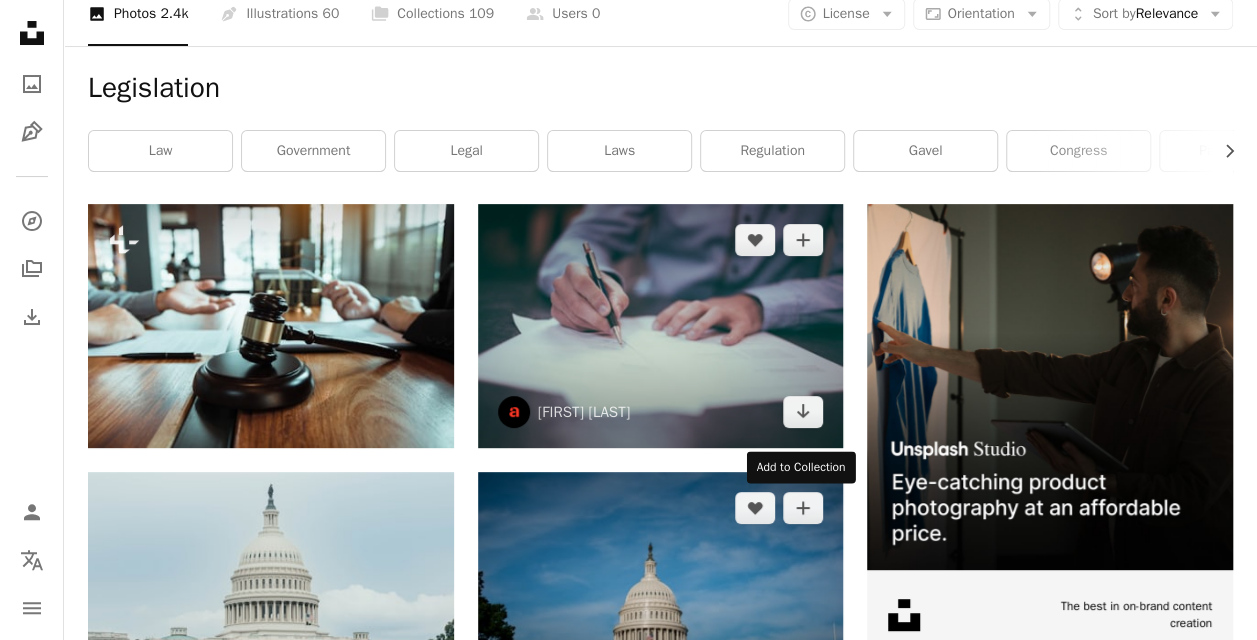 scroll, scrollTop: 0, scrollLeft: 0, axis: both 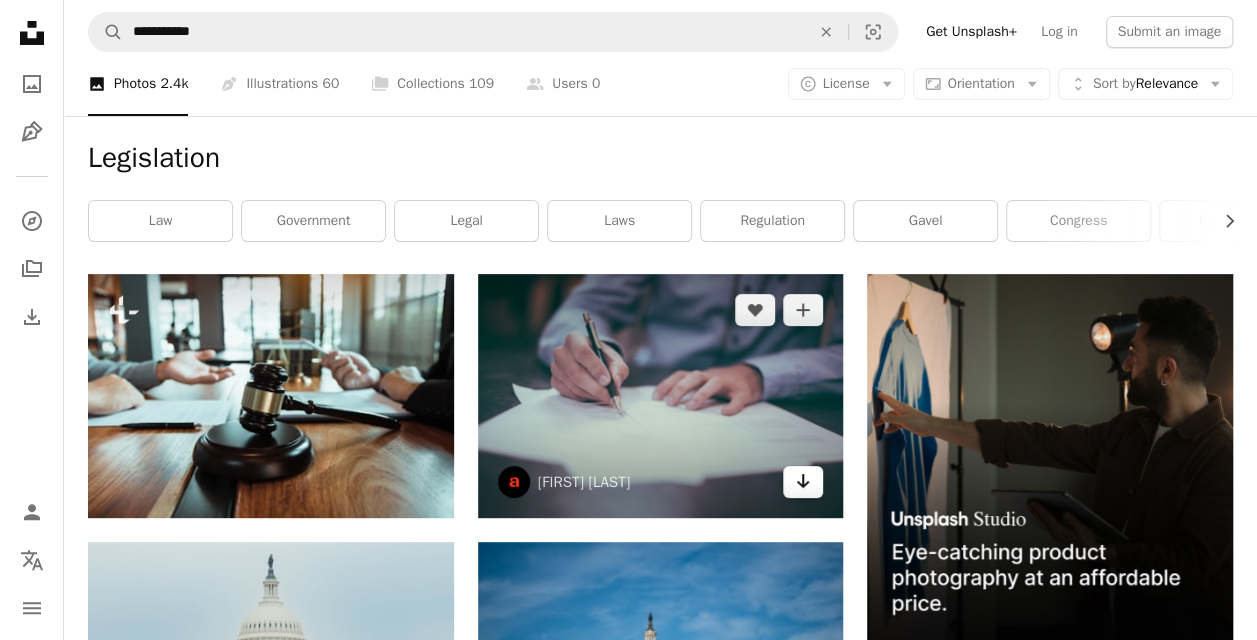 click on "Arrow pointing down" 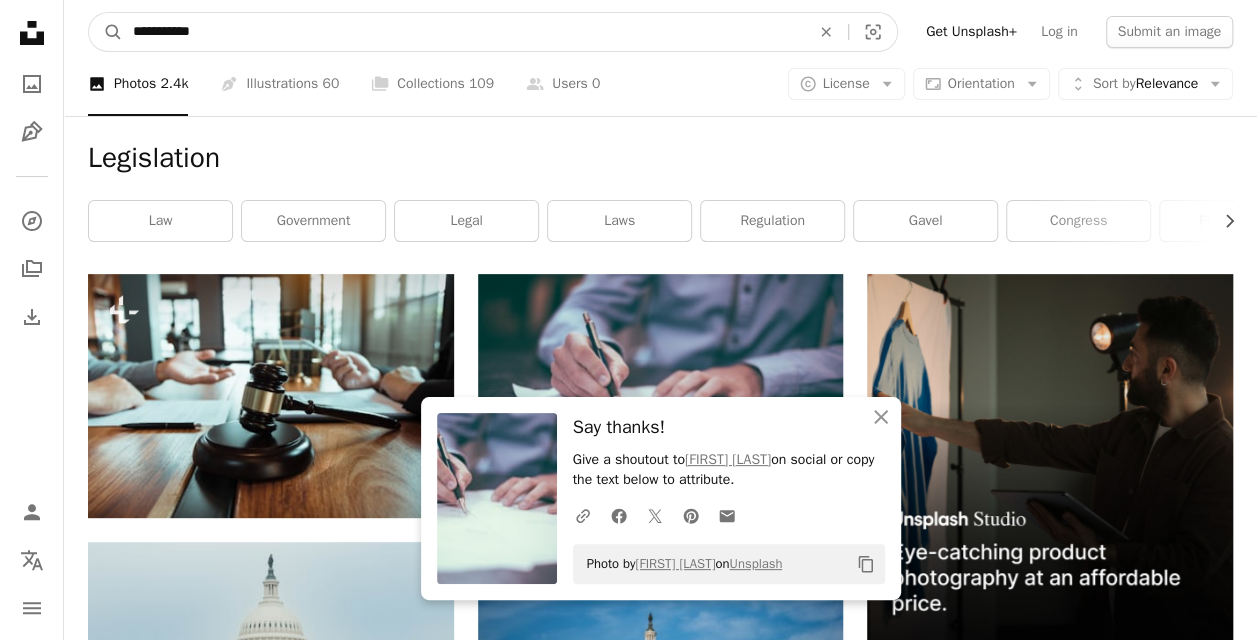 click on "**********" at bounding box center (463, 32) 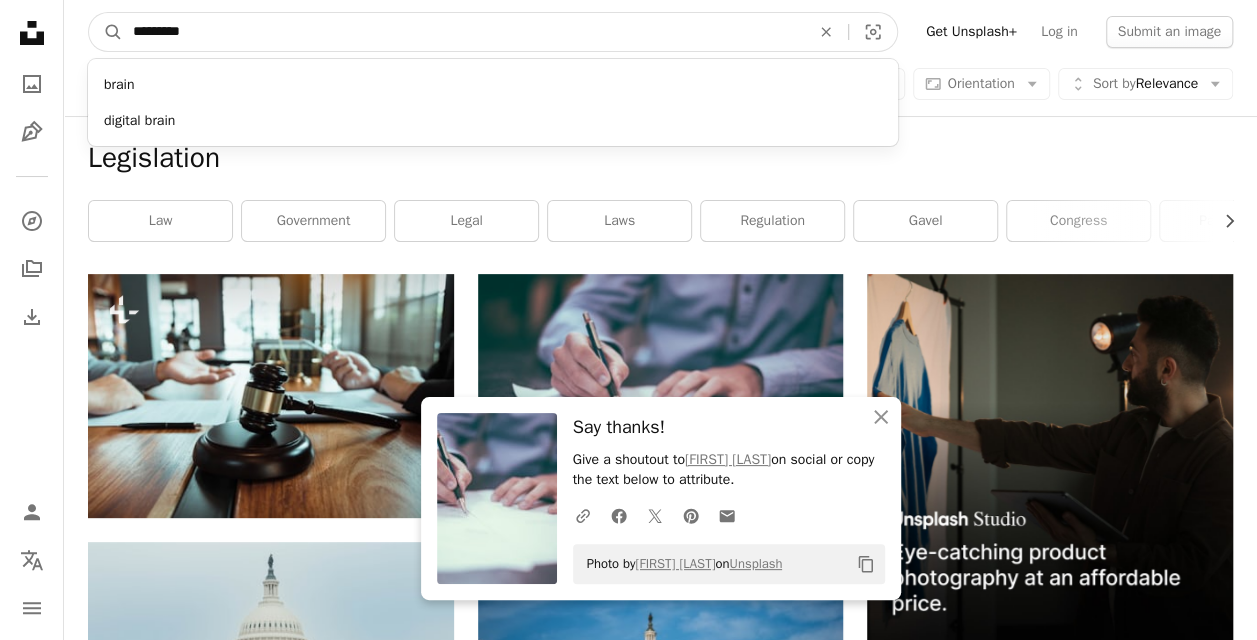 type on "**********" 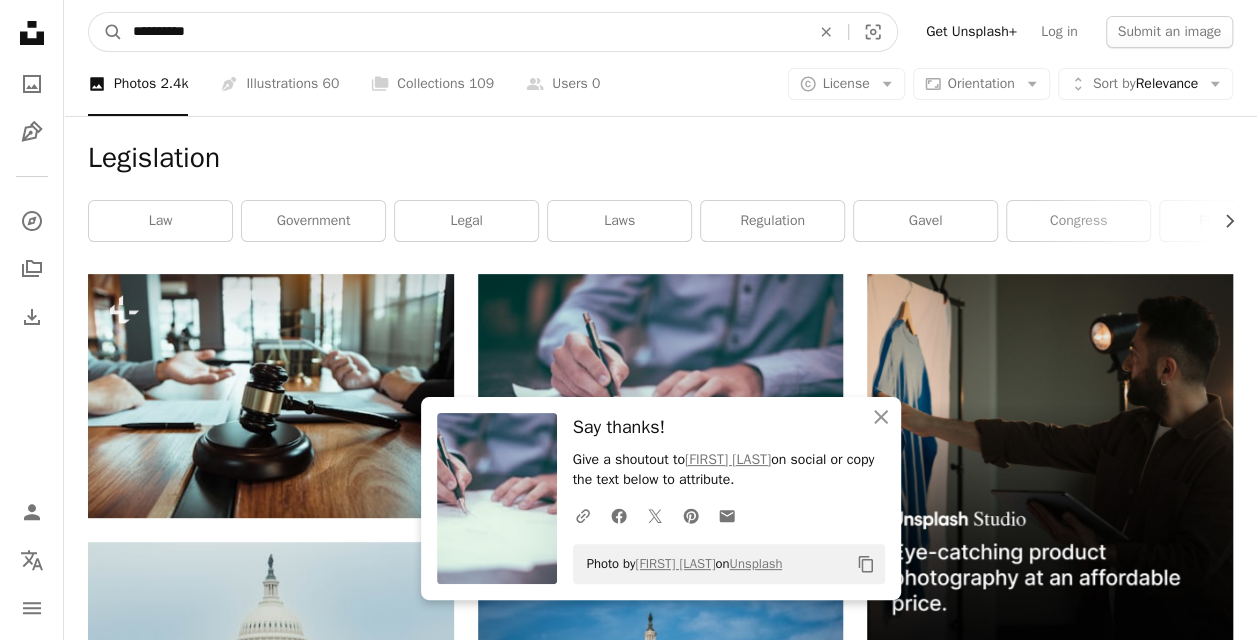 click on "A magnifying glass" at bounding box center (106, 32) 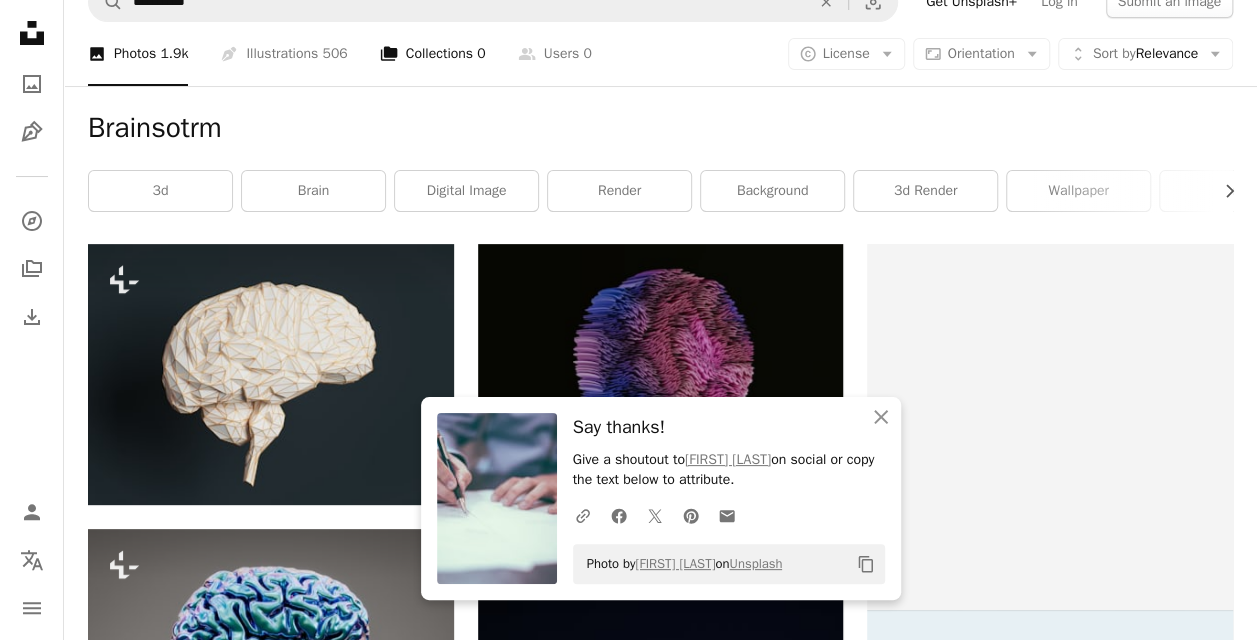 scroll, scrollTop: 0, scrollLeft: 0, axis: both 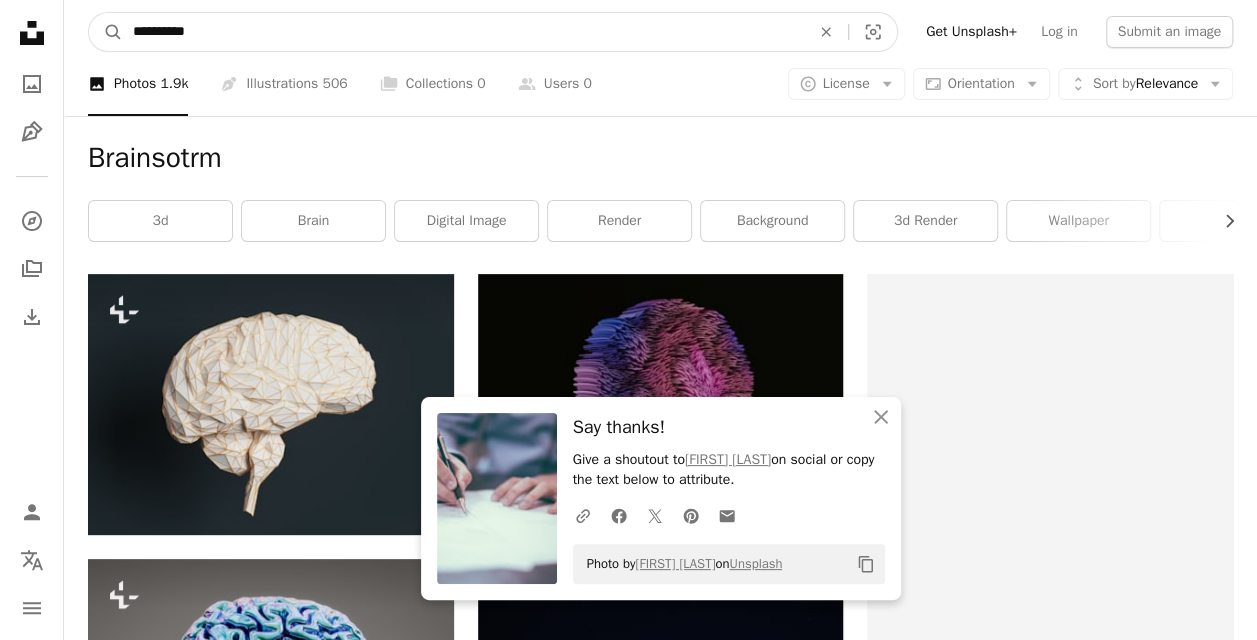 click on "**********" at bounding box center (463, 32) 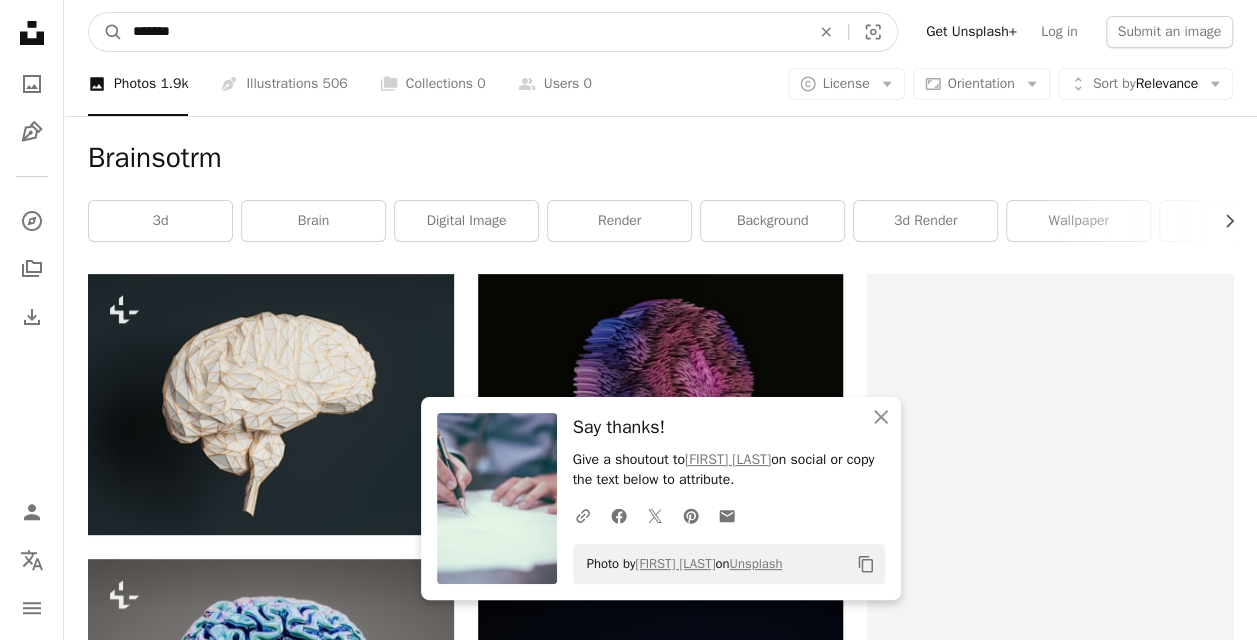 type on "********" 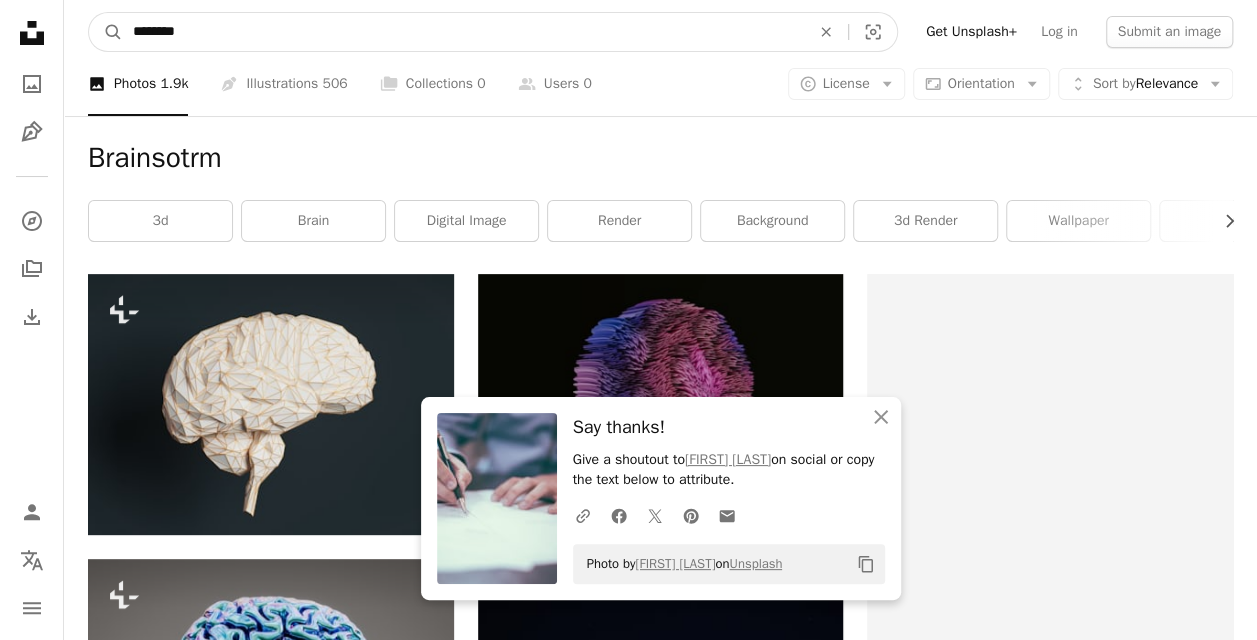 click on "A magnifying glass" at bounding box center (106, 32) 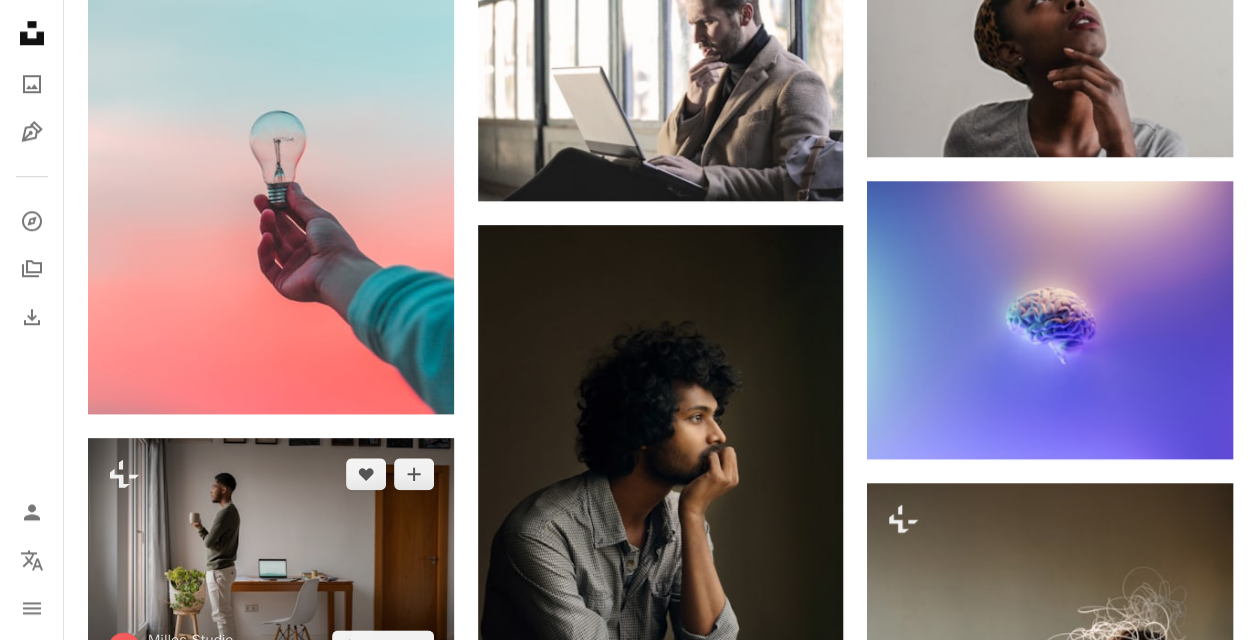 scroll, scrollTop: 800, scrollLeft: 0, axis: vertical 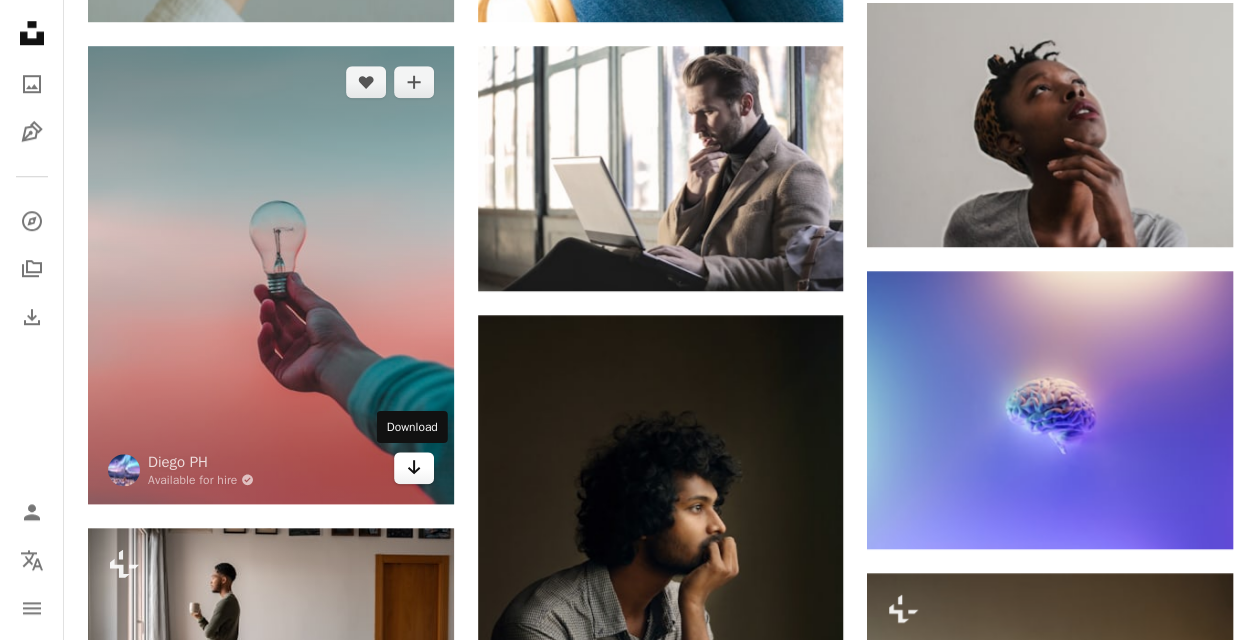 click on "Arrow pointing down" 